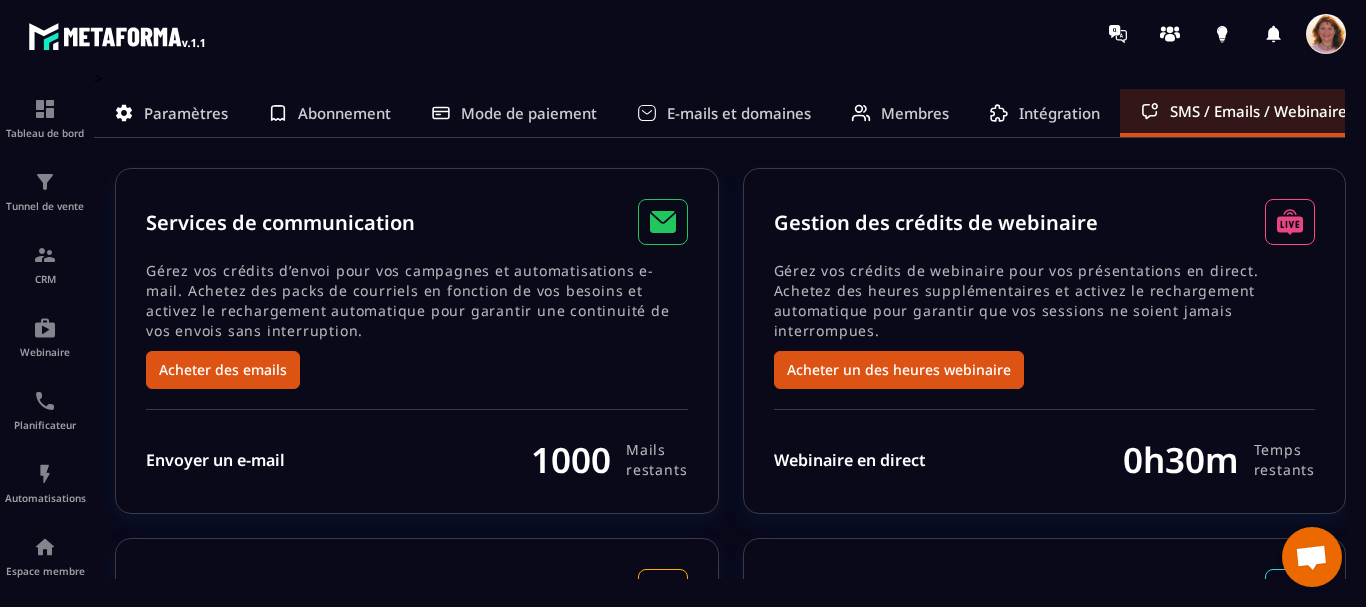 scroll, scrollTop: 0, scrollLeft: 0, axis: both 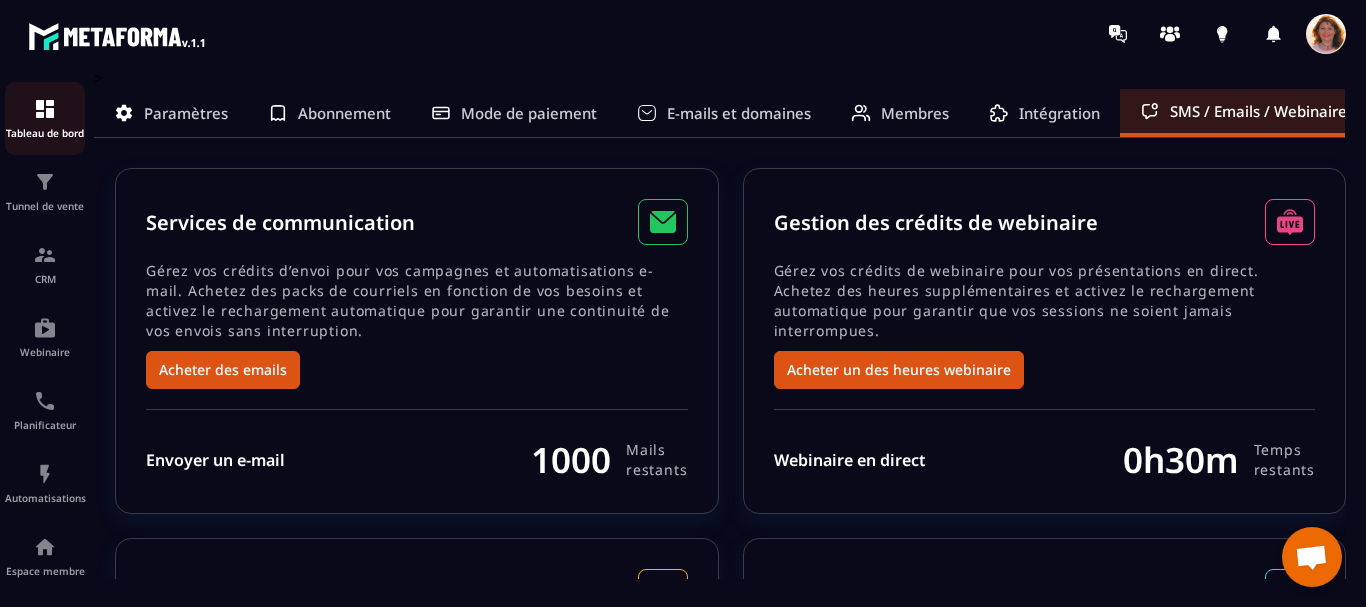 click at bounding box center (45, 109) 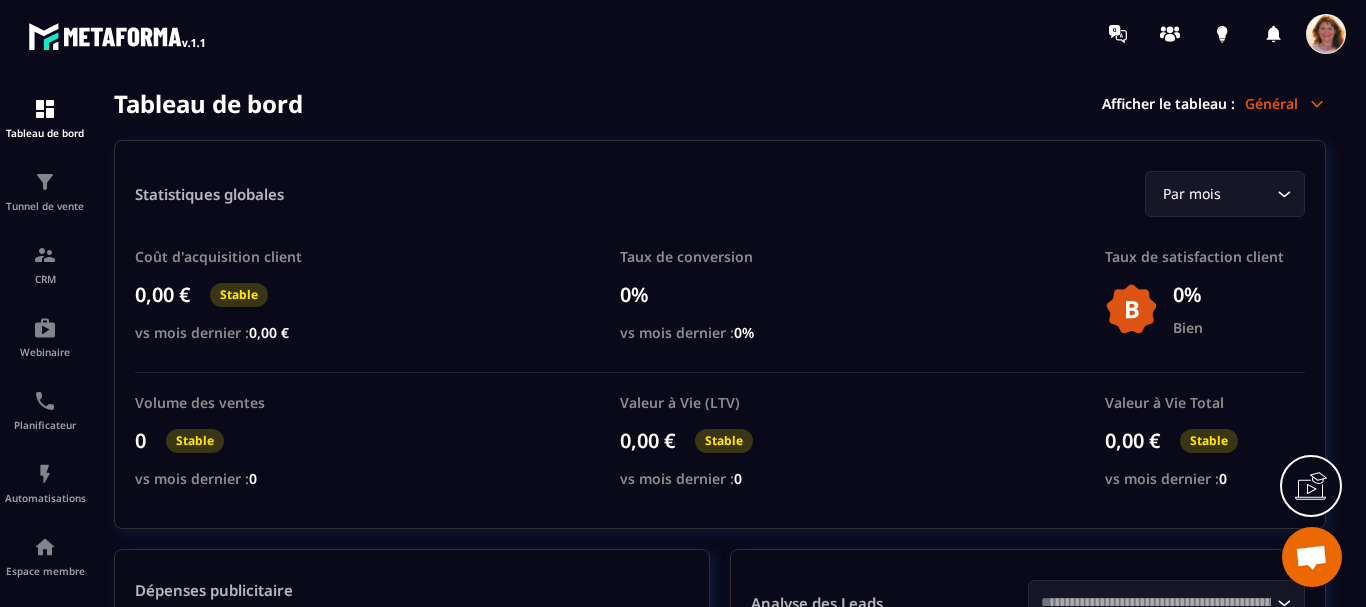 click 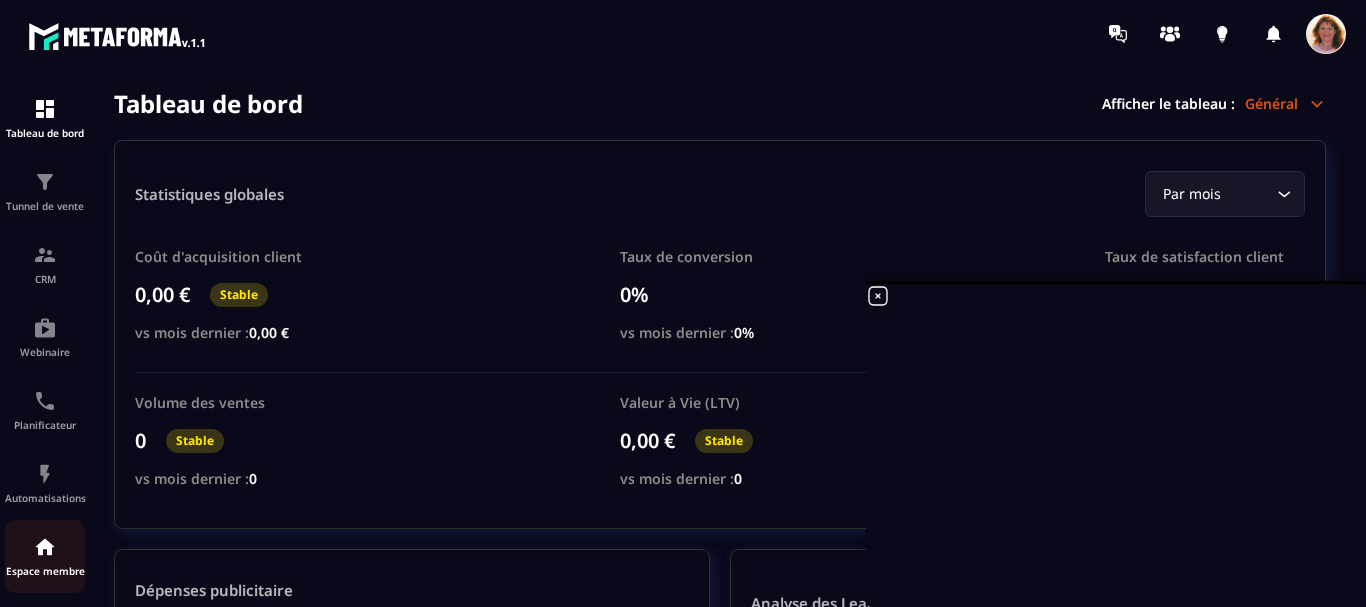 click on "Espace membre" at bounding box center (45, 556) 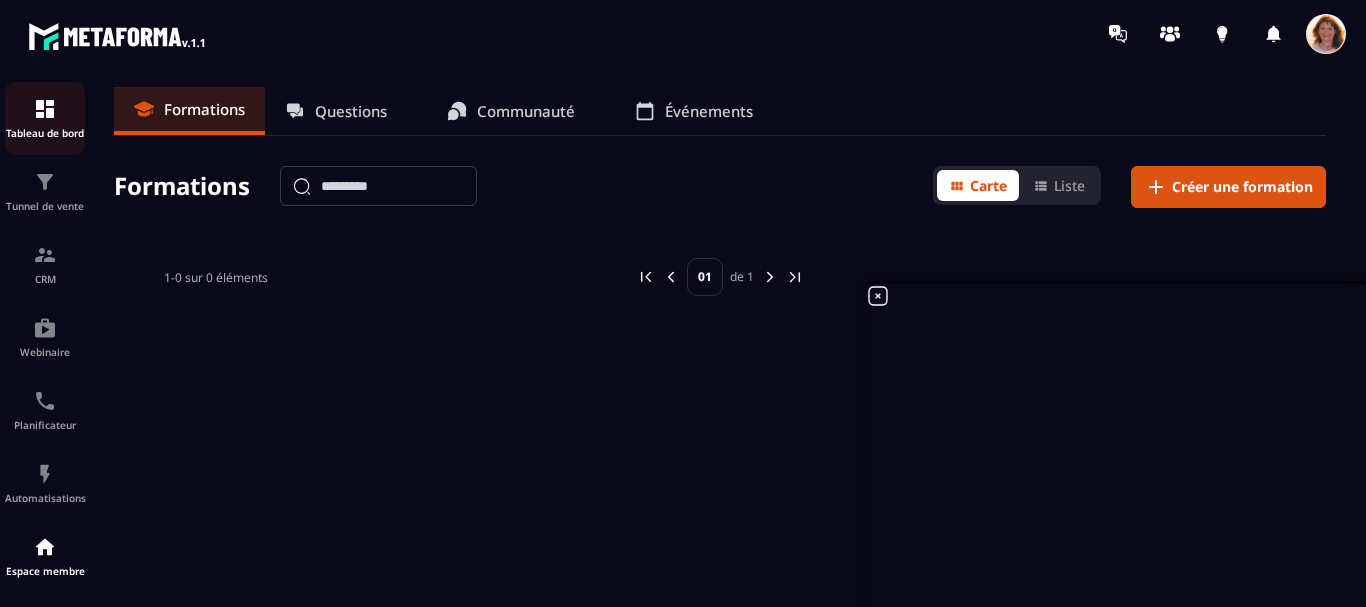 click at bounding box center (45, 109) 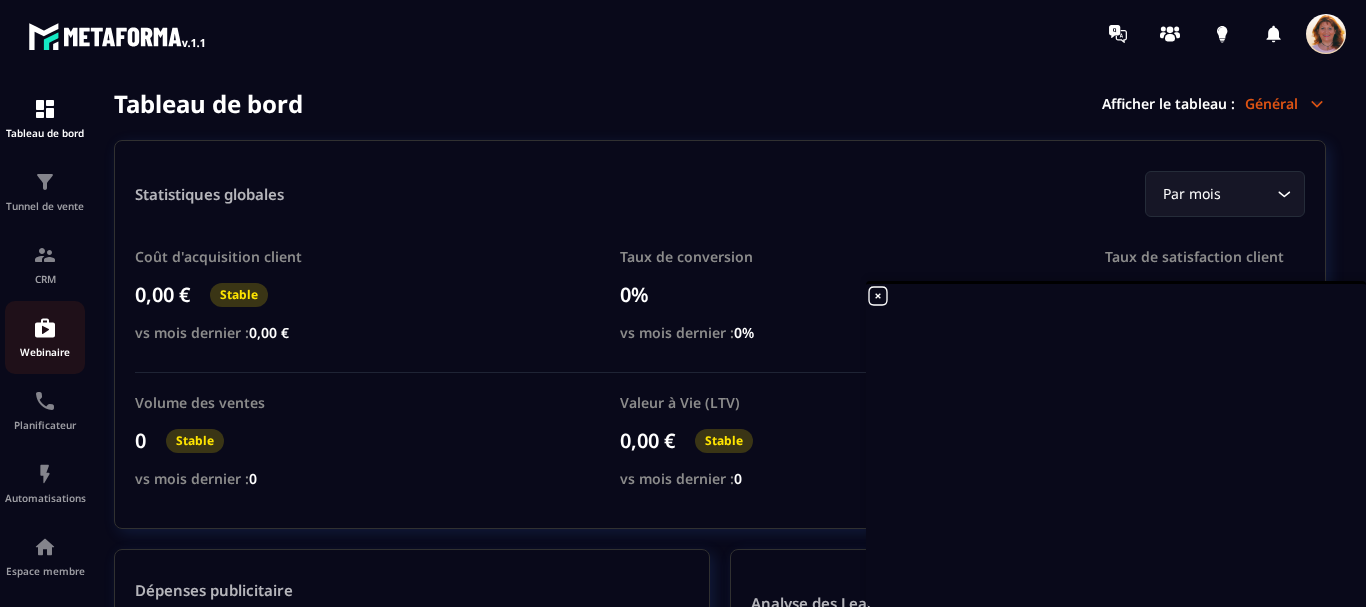 click at bounding box center (45, 328) 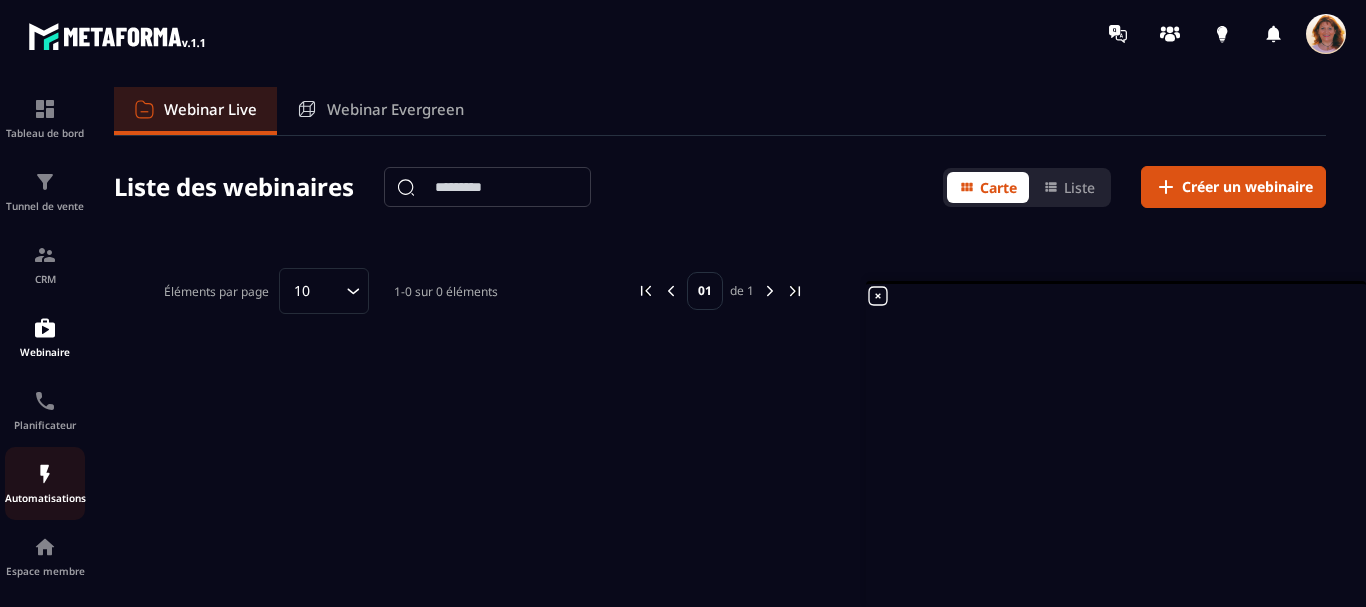 click on "Automatisations" at bounding box center (45, 498) 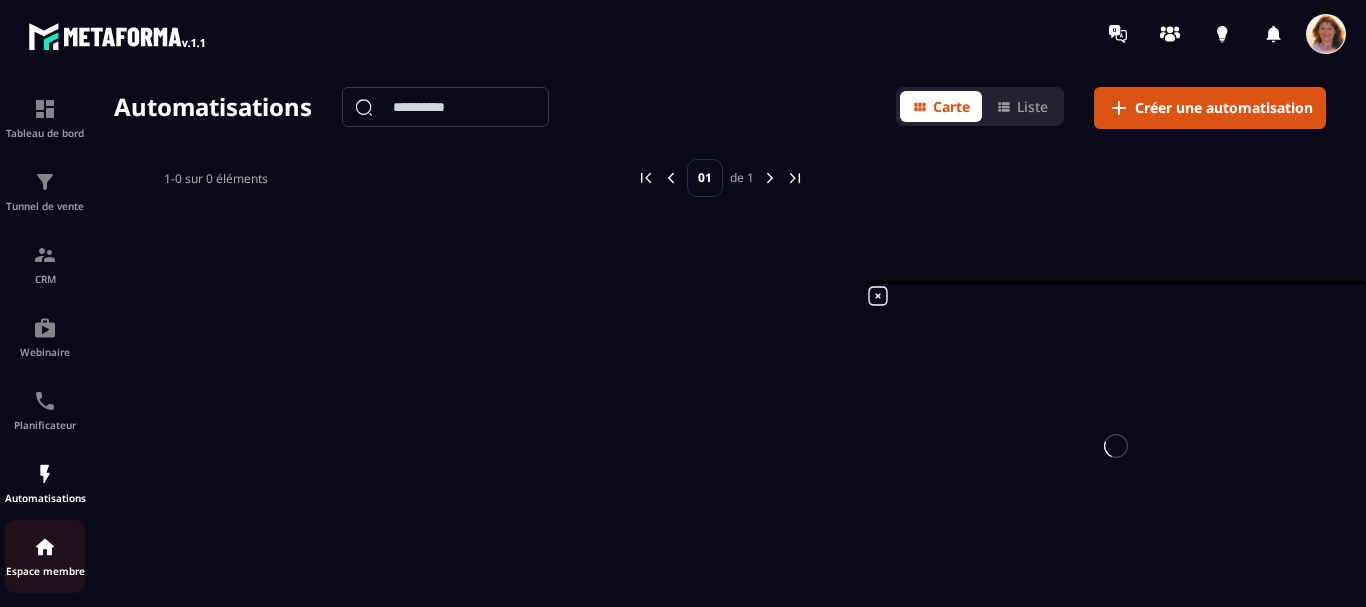click on "Espace membre" at bounding box center [45, 571] 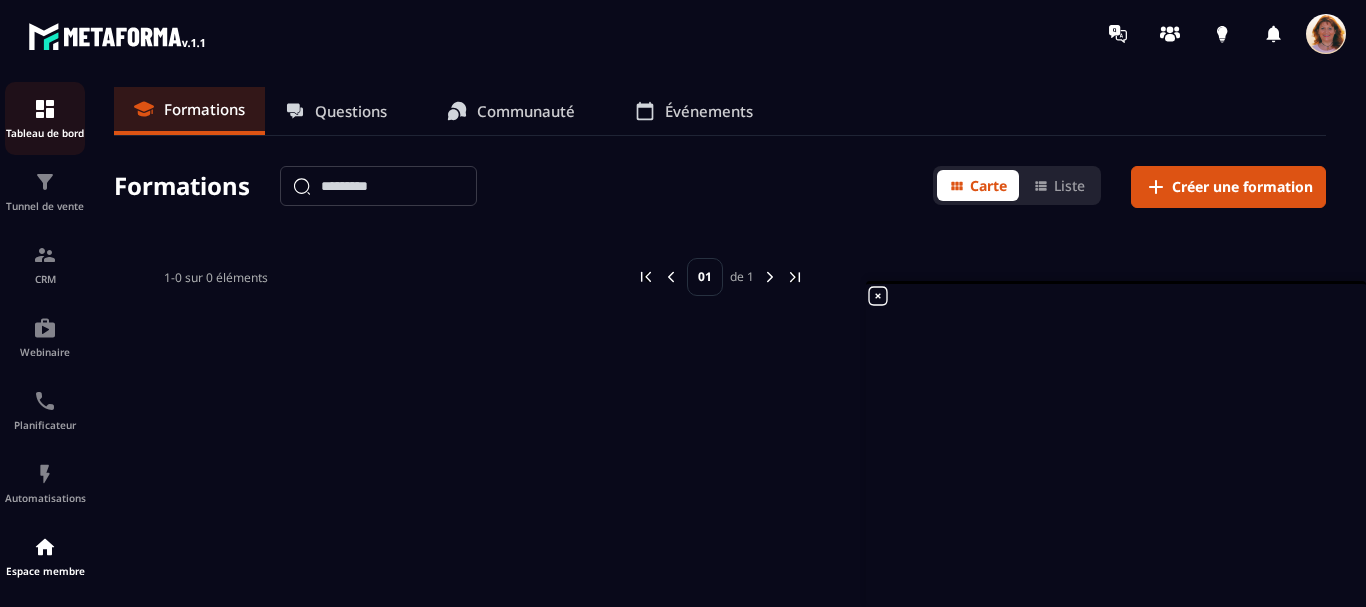 click on "Tableau de bord" at bounding box center [45, 133] 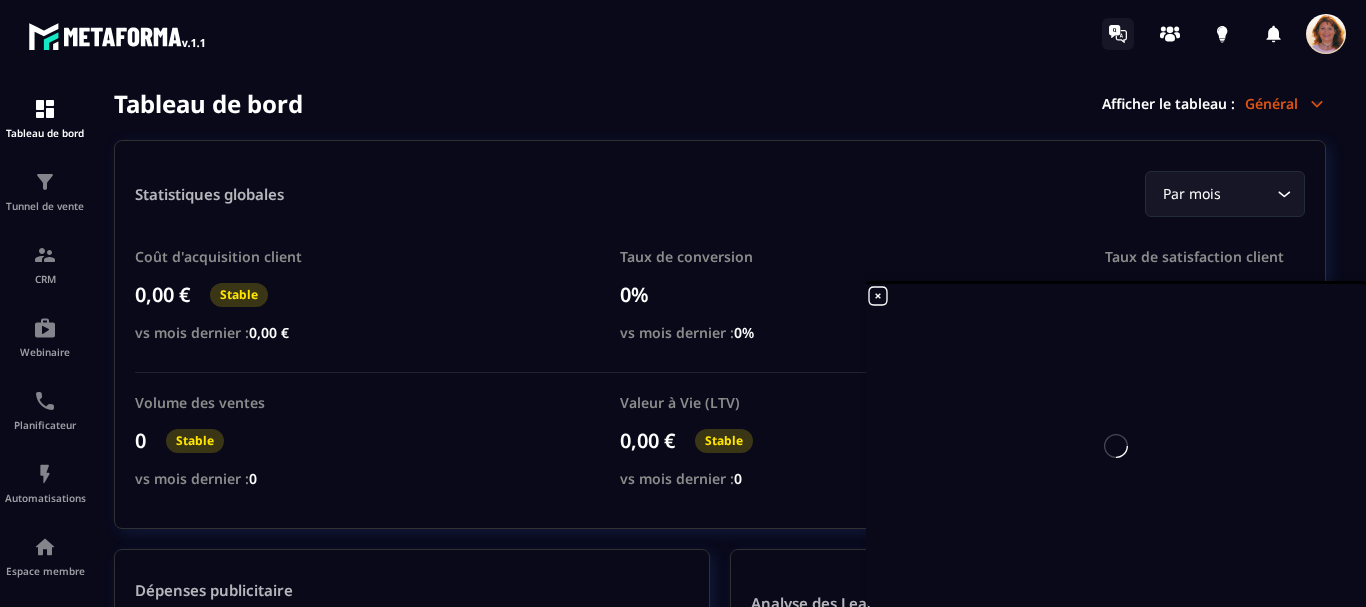 click 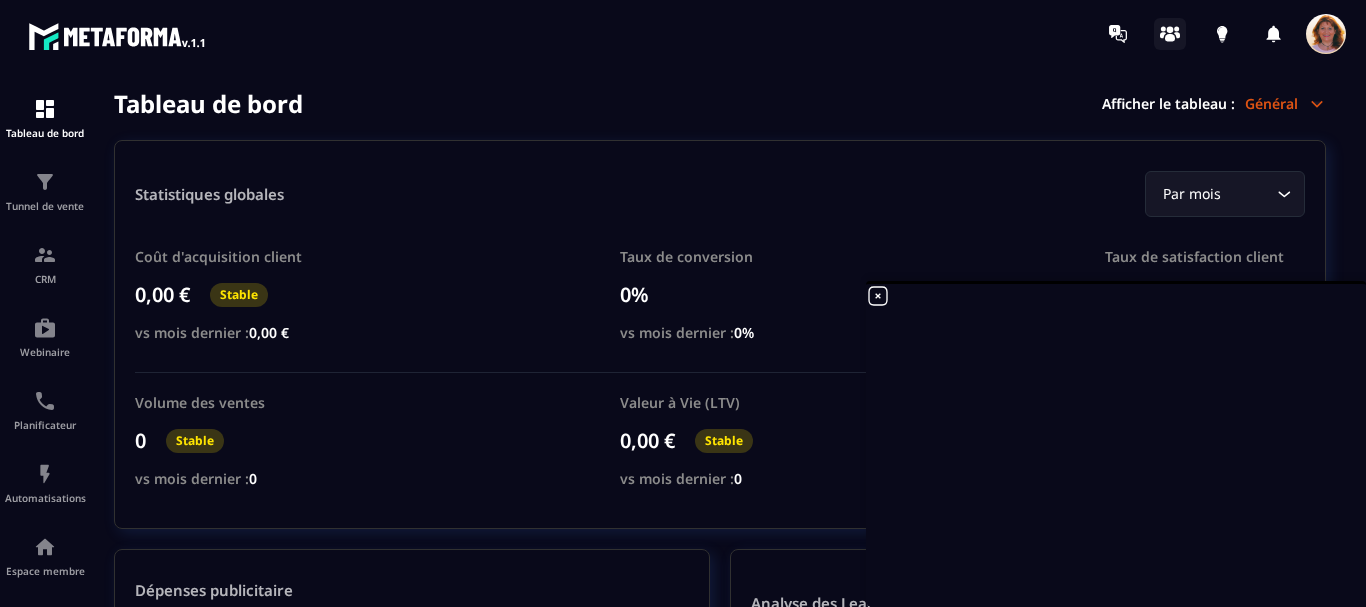 click 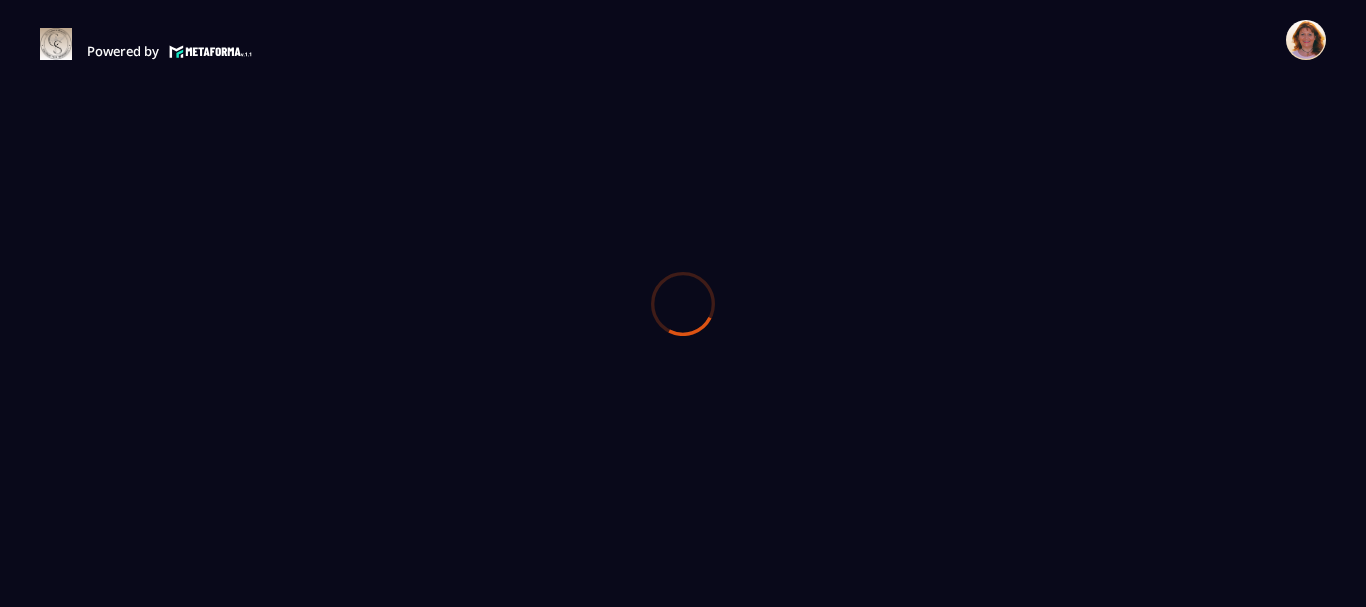 scroll, scrollTop: 0, scrollLeft: 0, axis: both 